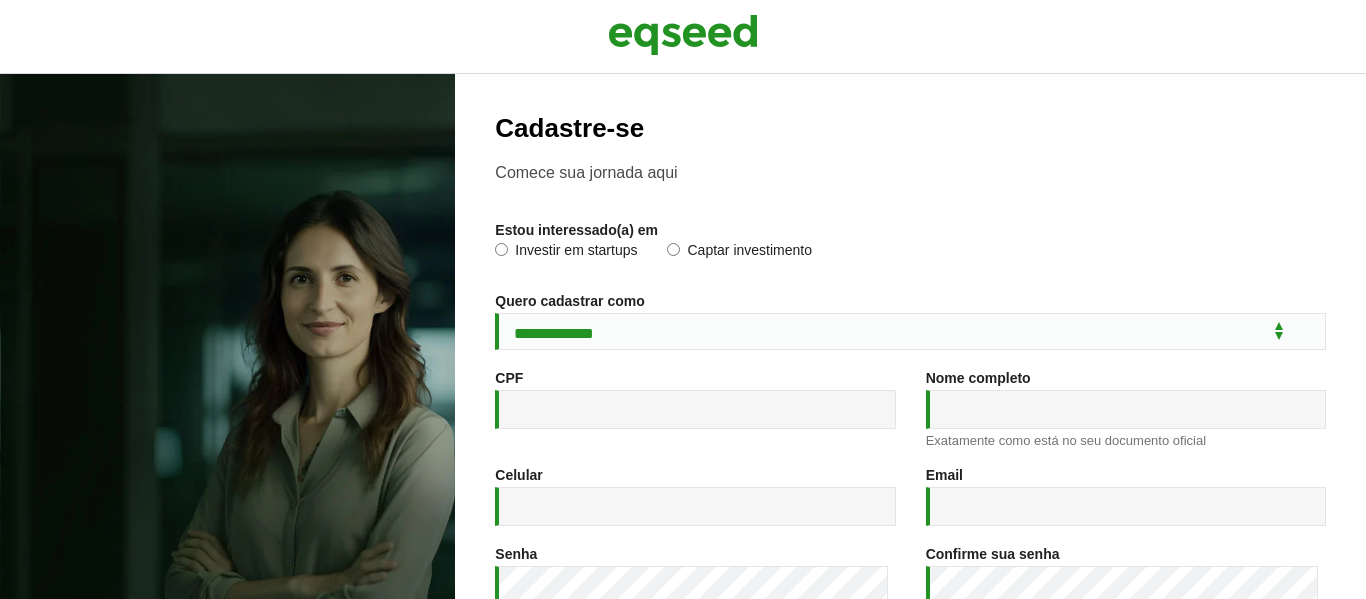 scroll, scrollTop: 0, scrollLeft: 0, axis: both 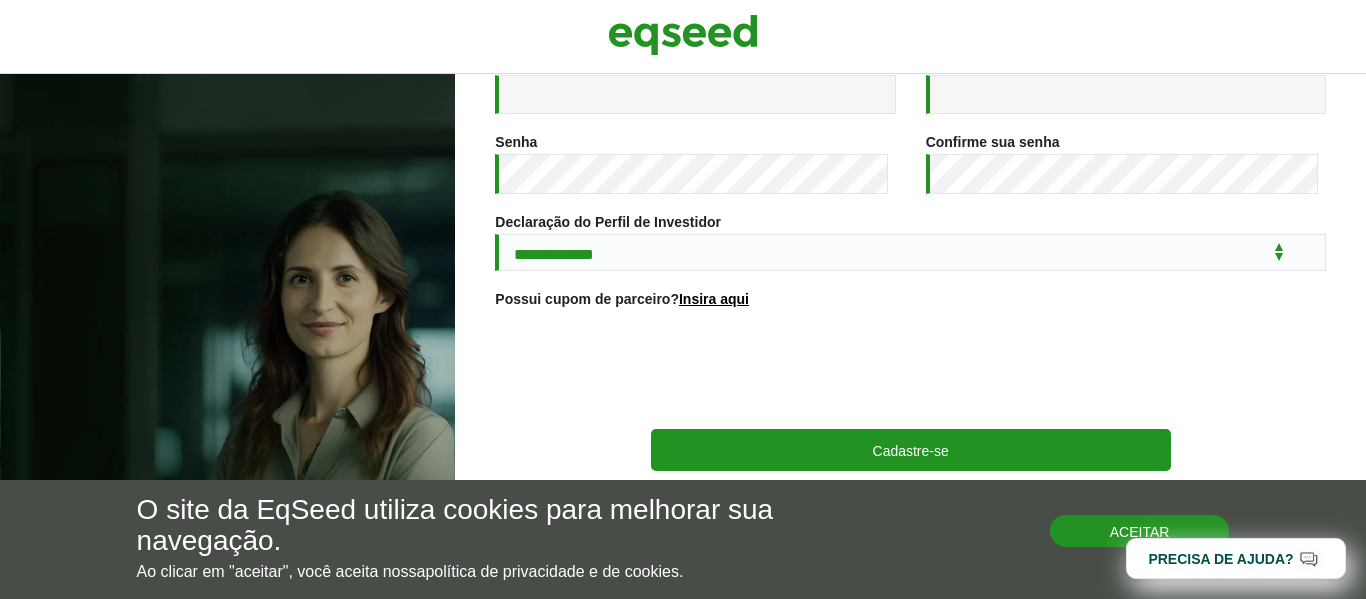 click on "Aceitar" at bounding box center [1140, 531] 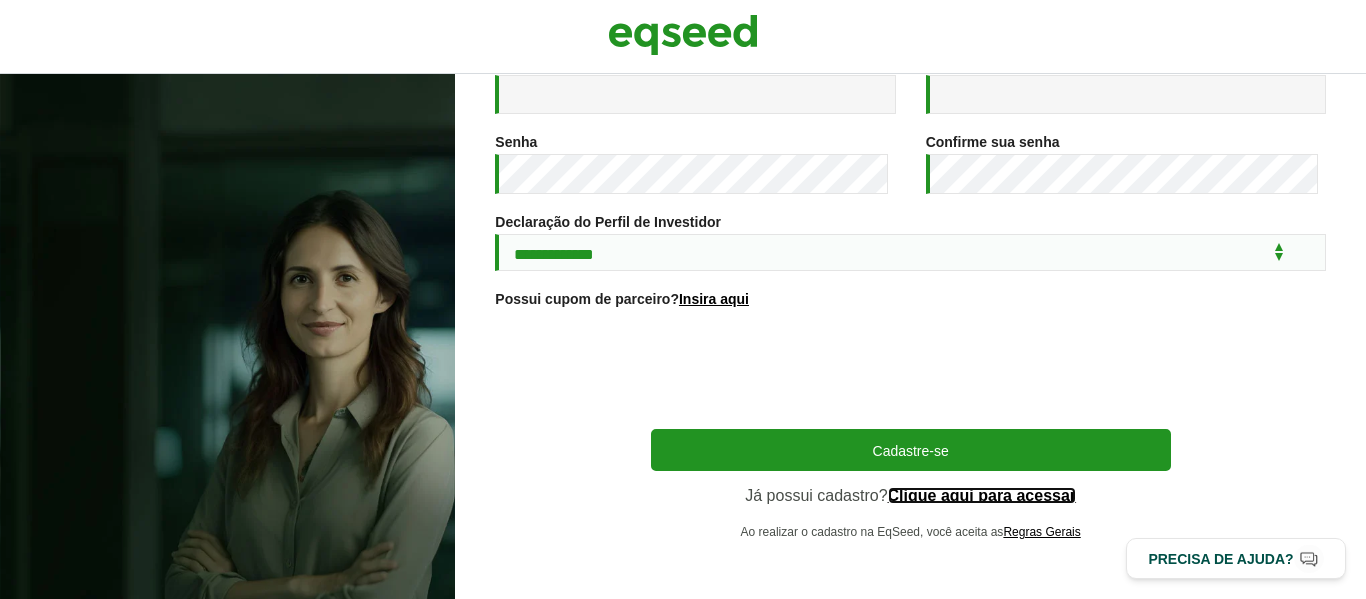 click on "Clique aqui para acessar" at bounding box center (982, 496) 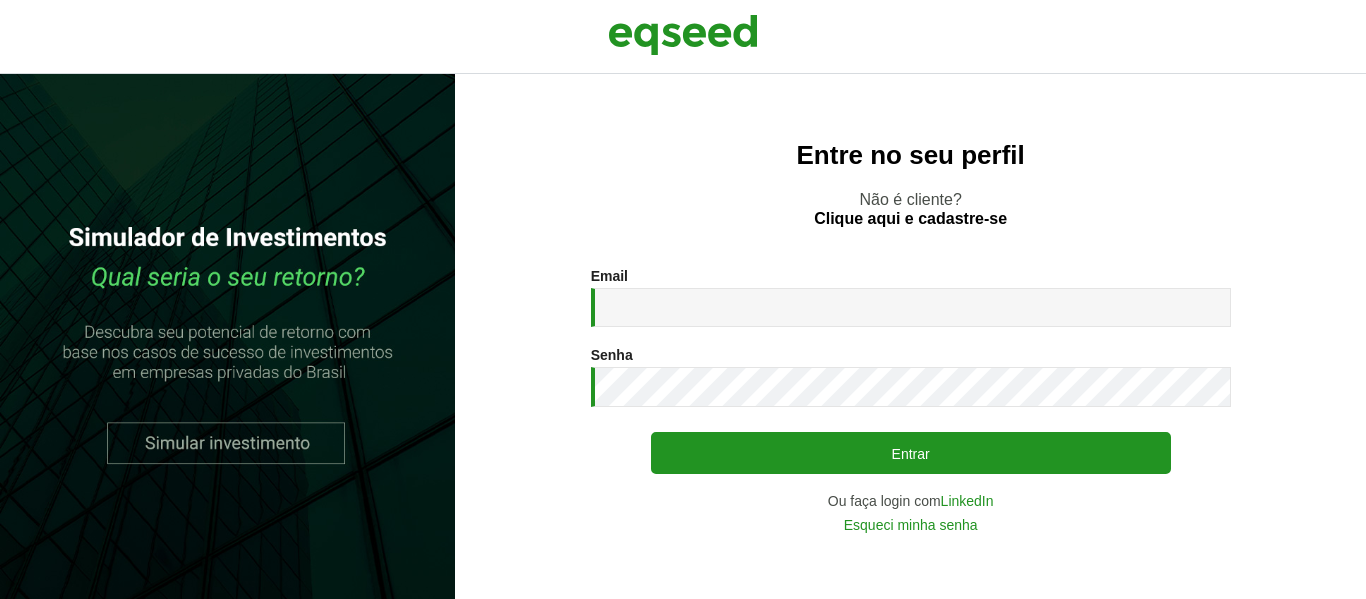 scroll, scrollTop: 0, scrollLeft: 0, axis: both 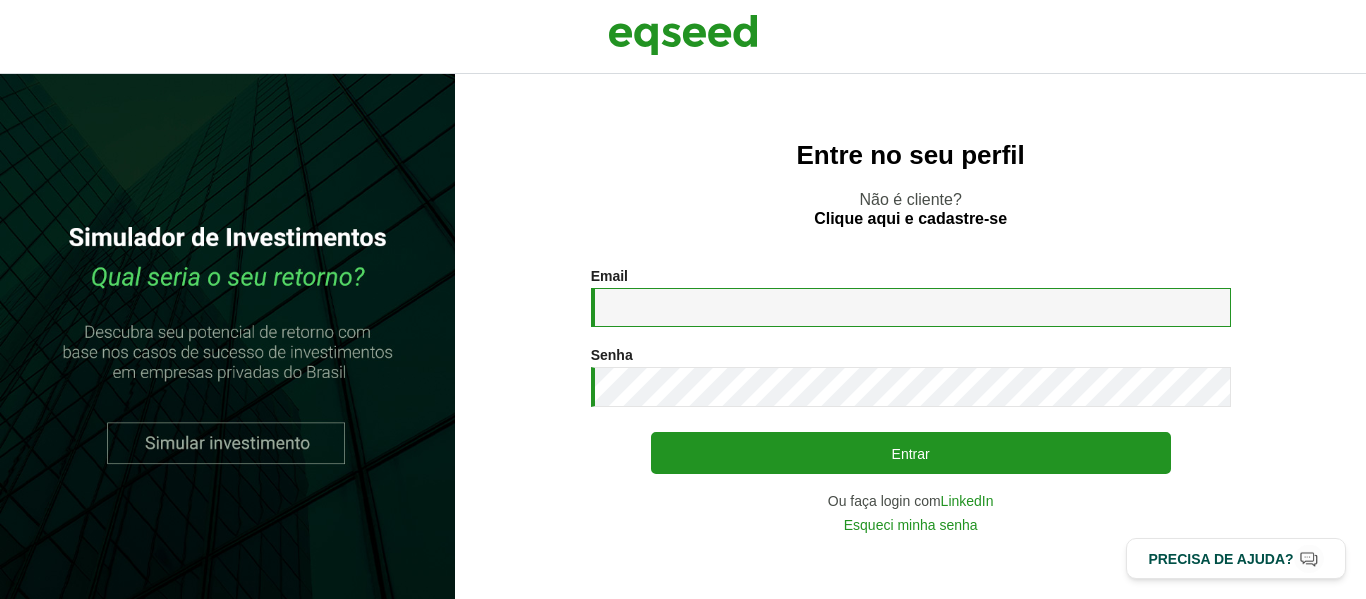 click on "Email  *" at bounding box center (911, 307) 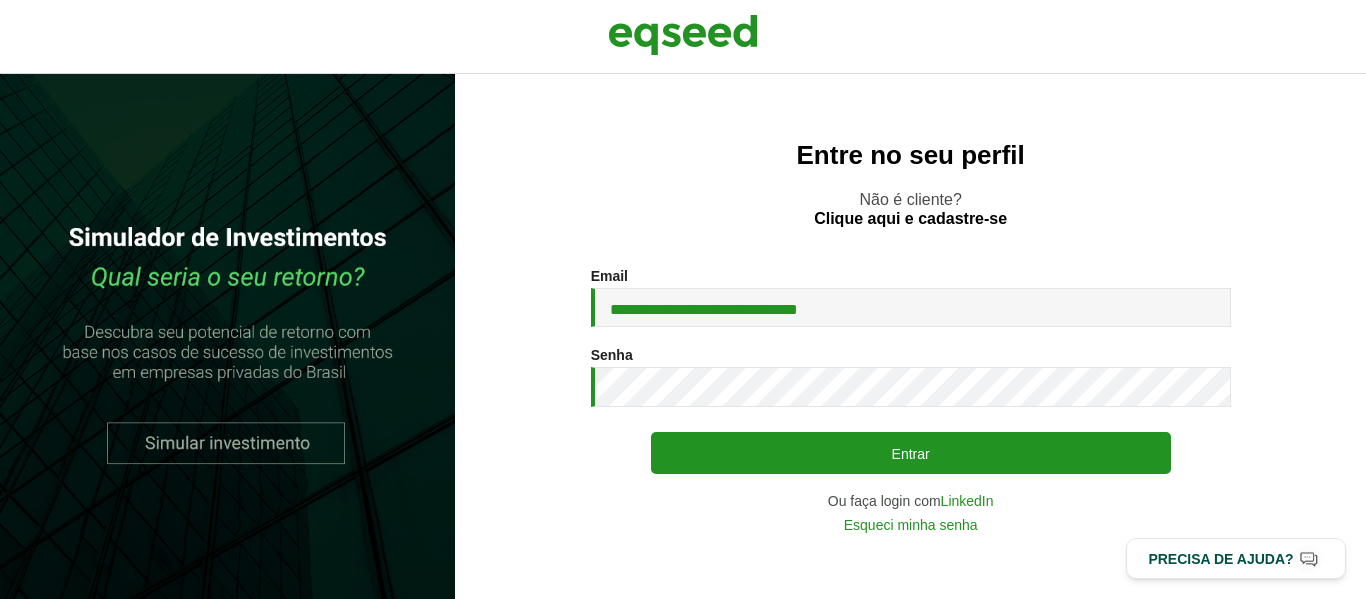 scroll, scrollTop: 0, scrollLeft: 0, axis: both 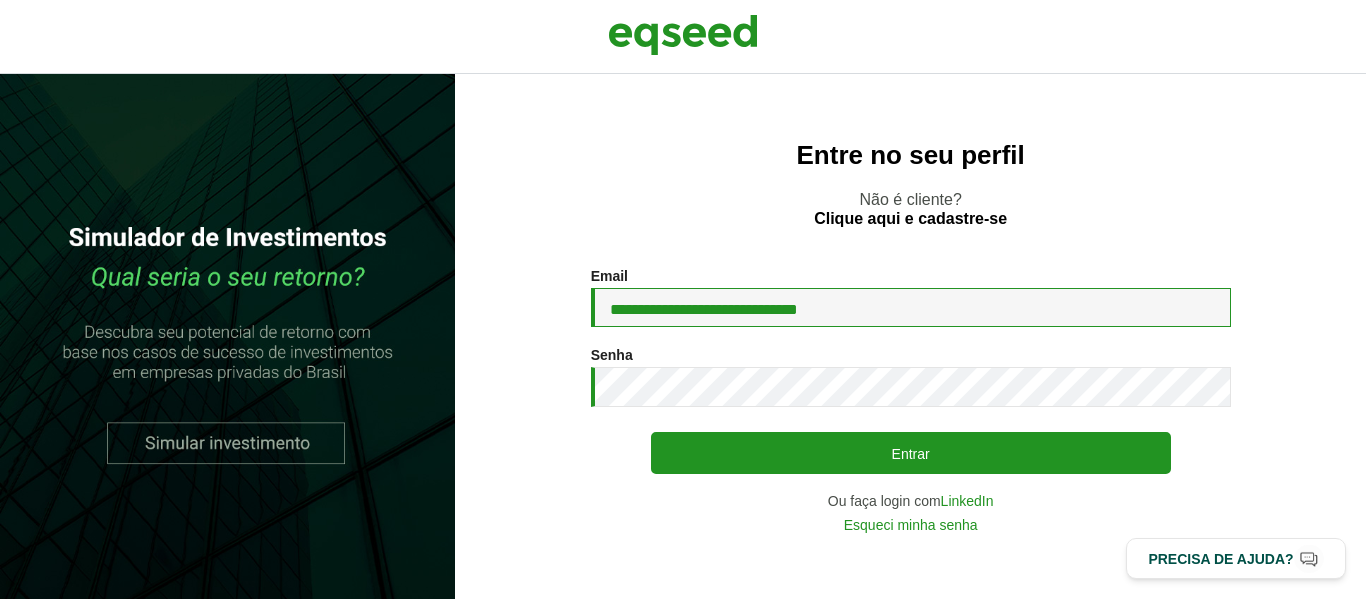 click on "**********" at bounding box center (911, 307) 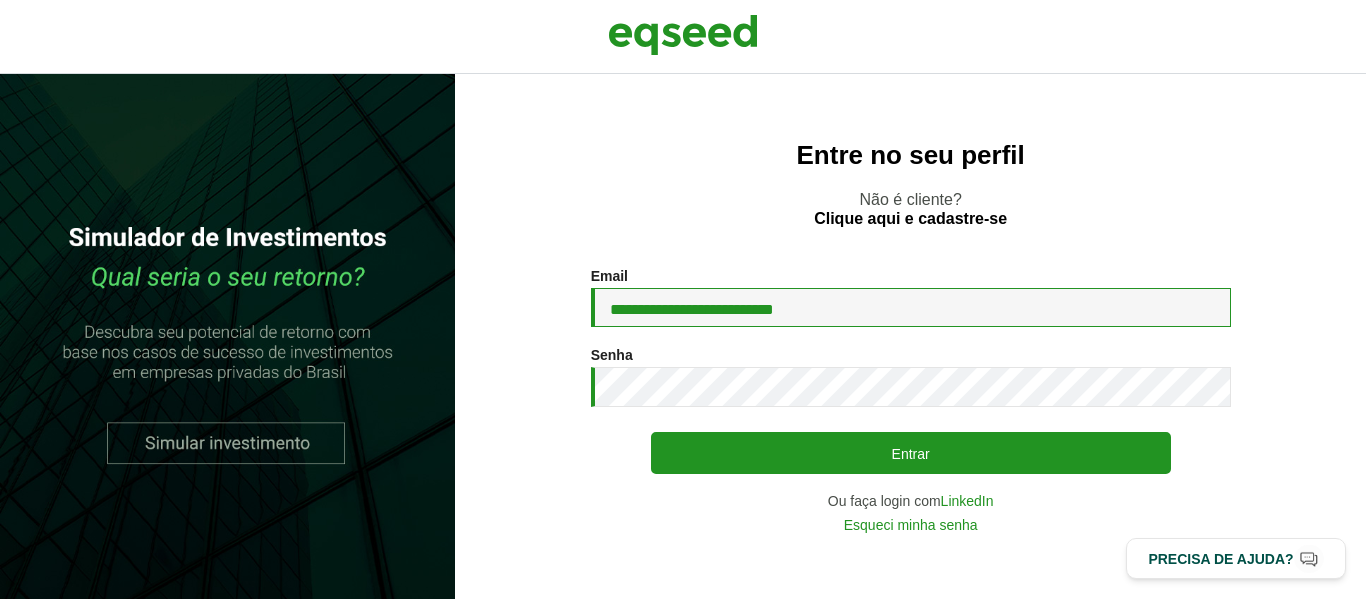 type on "**********" 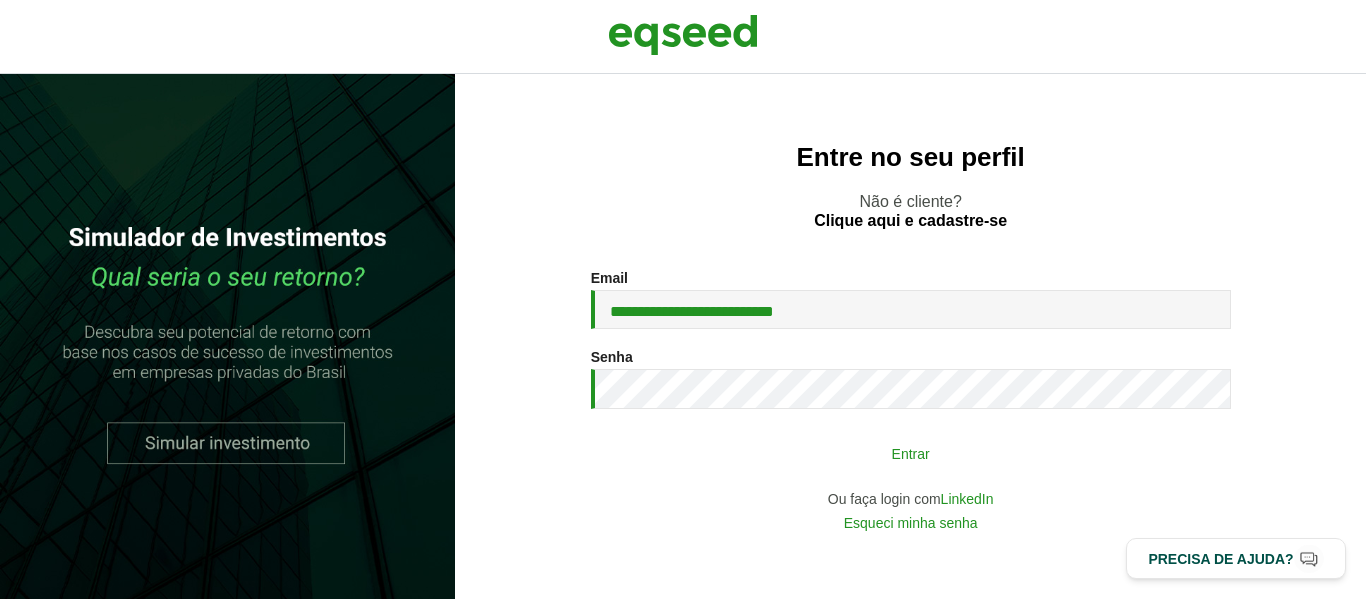 click on "Entrar" at bounding box center [911, 453] 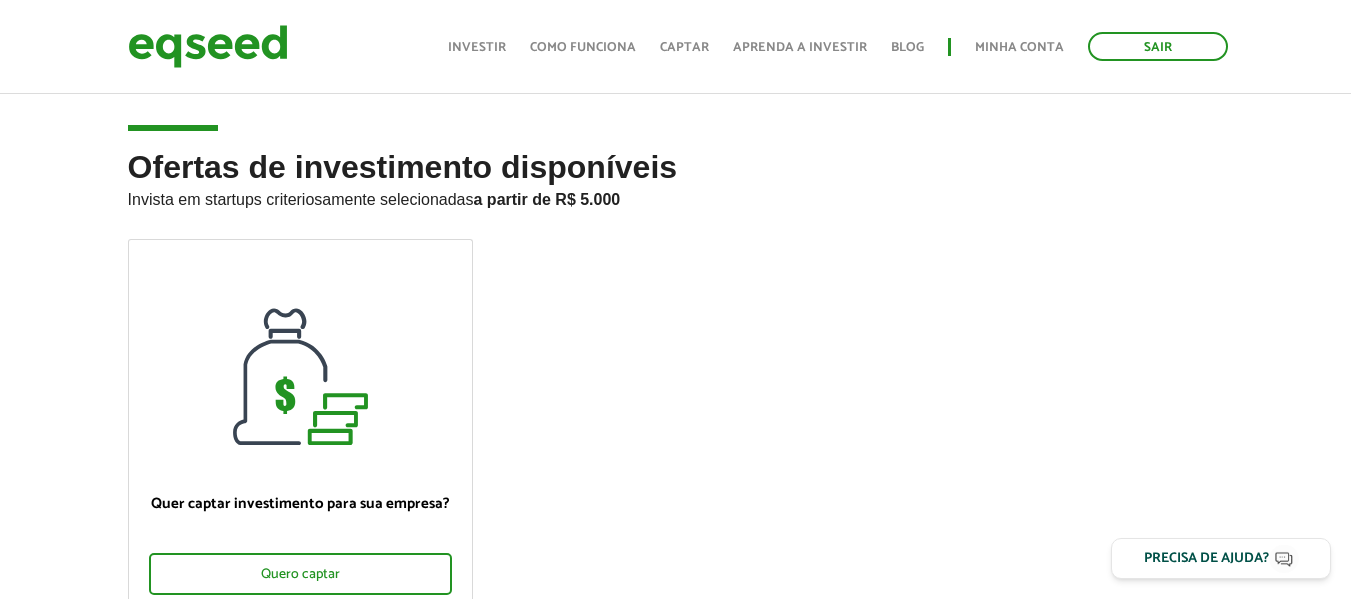 scroll, scrollTop: 200, scrollLeft: 0, axis: vertical 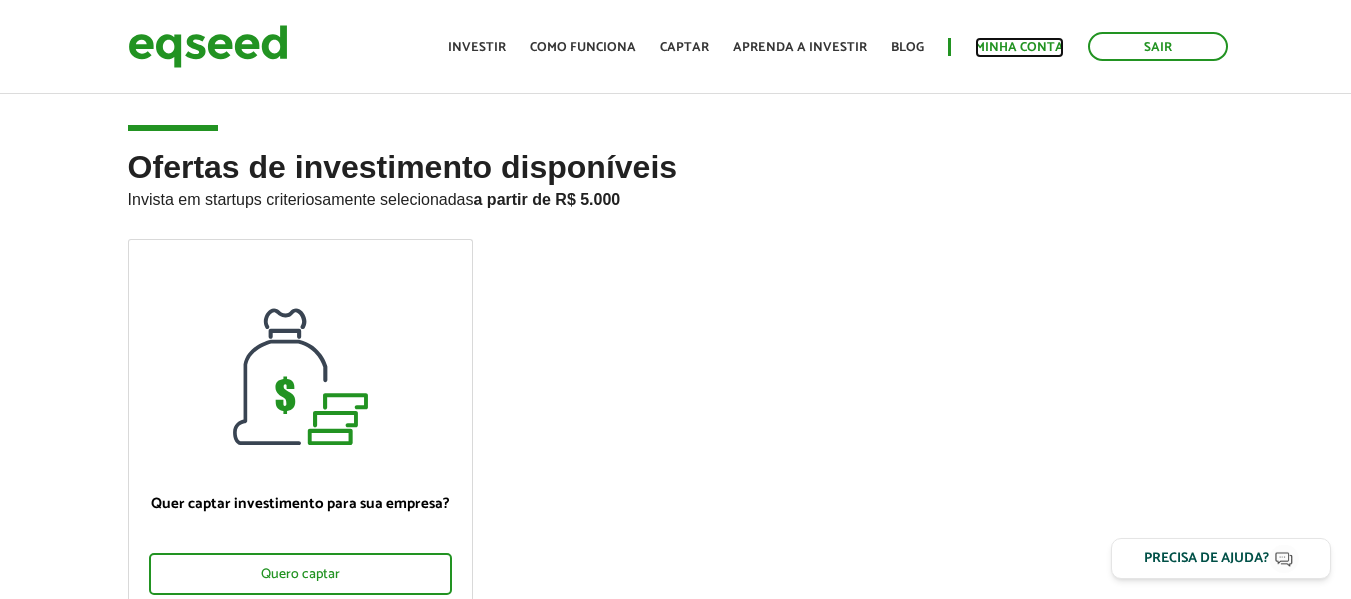 click on "Minha conta" at bounding box center [1019, 47] 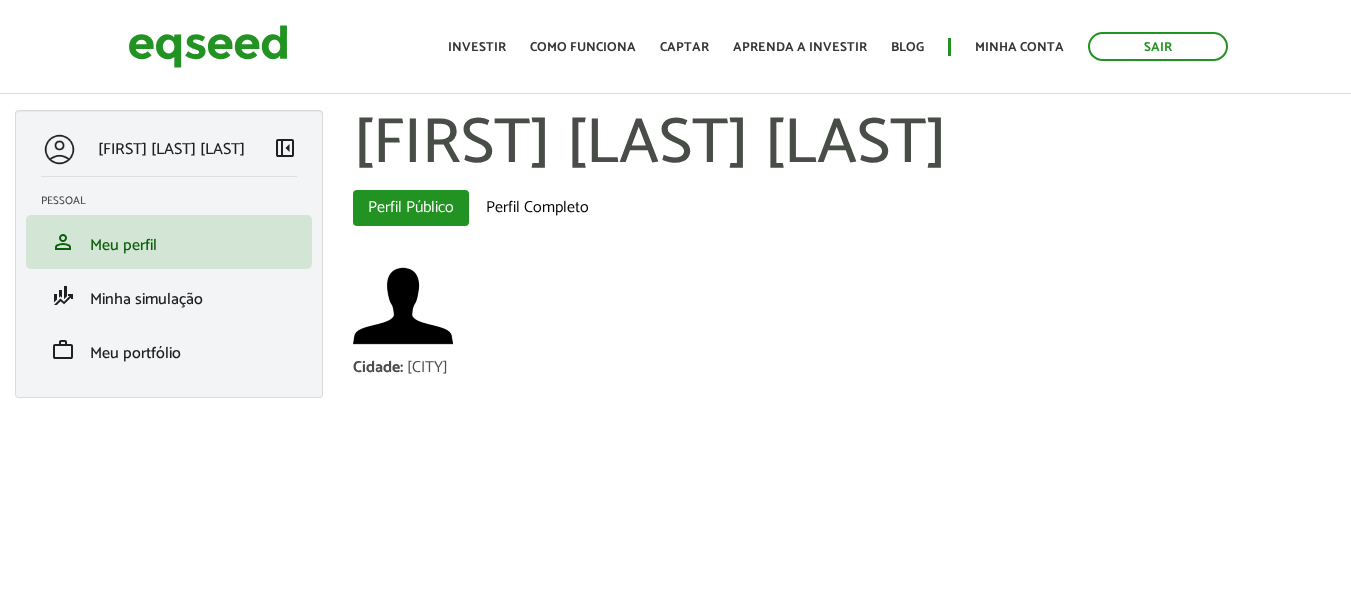 scroll, scrollTop: 0, scrollLeft: 0, axis: both 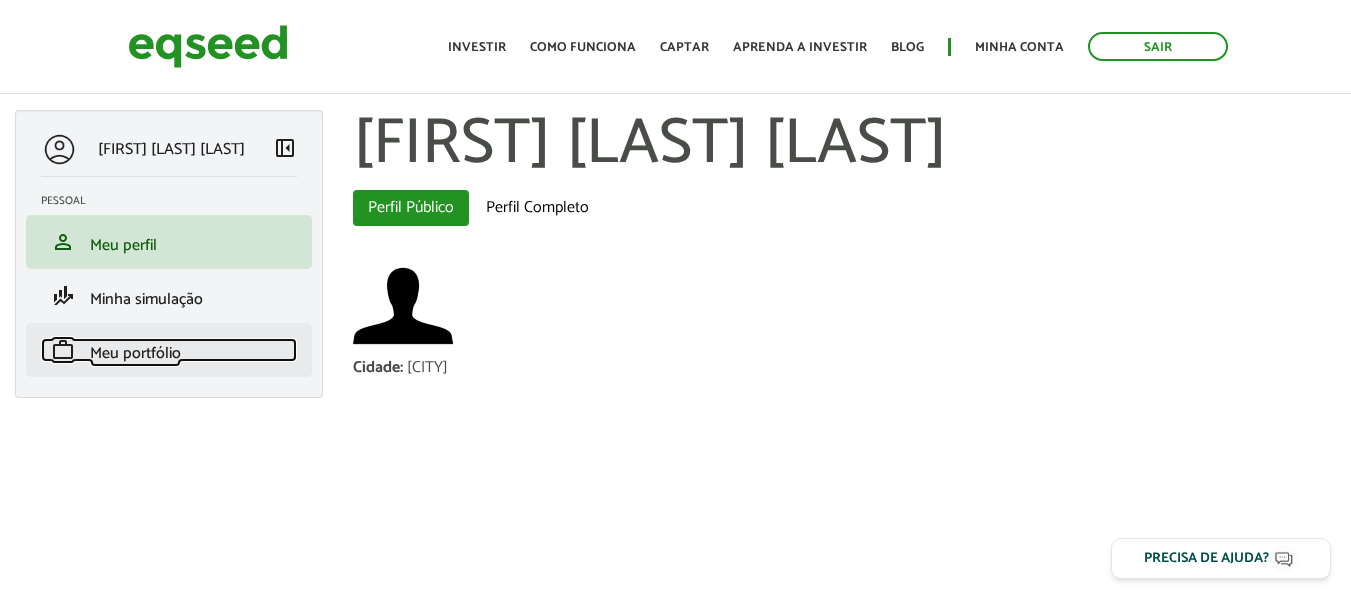click on "Meu portfólio" at bounding box center [135, 353] 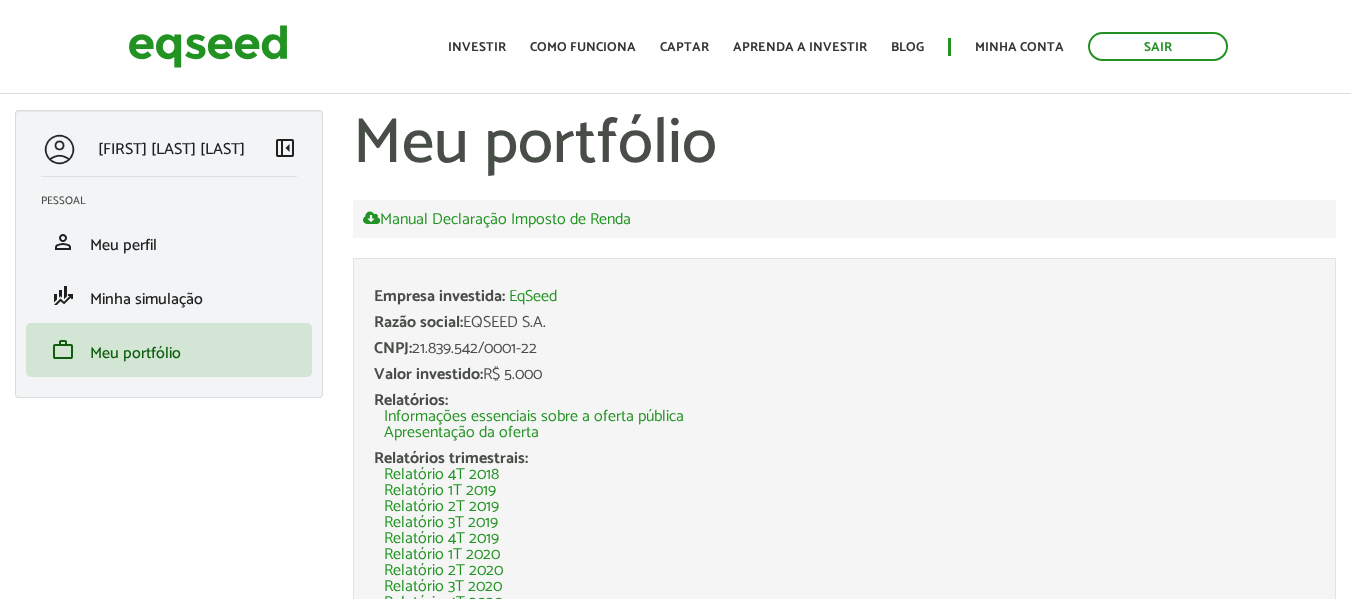 scroll, scrollTop: 0, scrollLeft: 0, axis: both 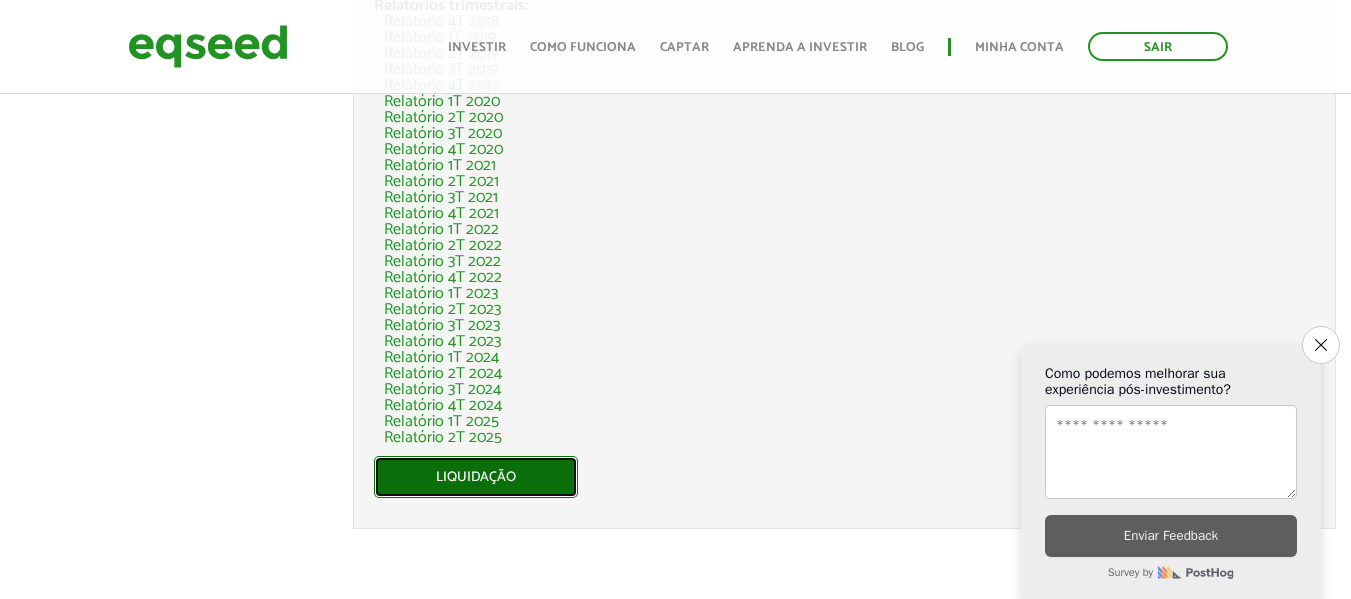 click on "Liquidação" at bounding box center (476, 477) 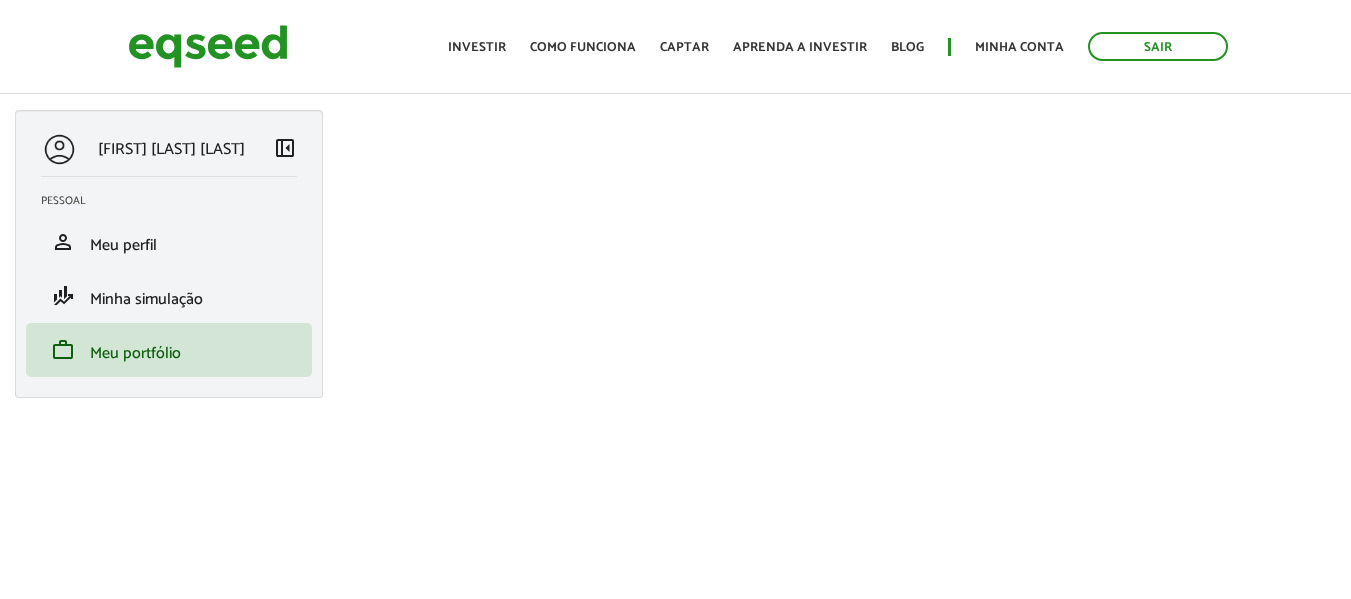 scroll, scrollTop: 0, scrollLeft: 0, axis: both 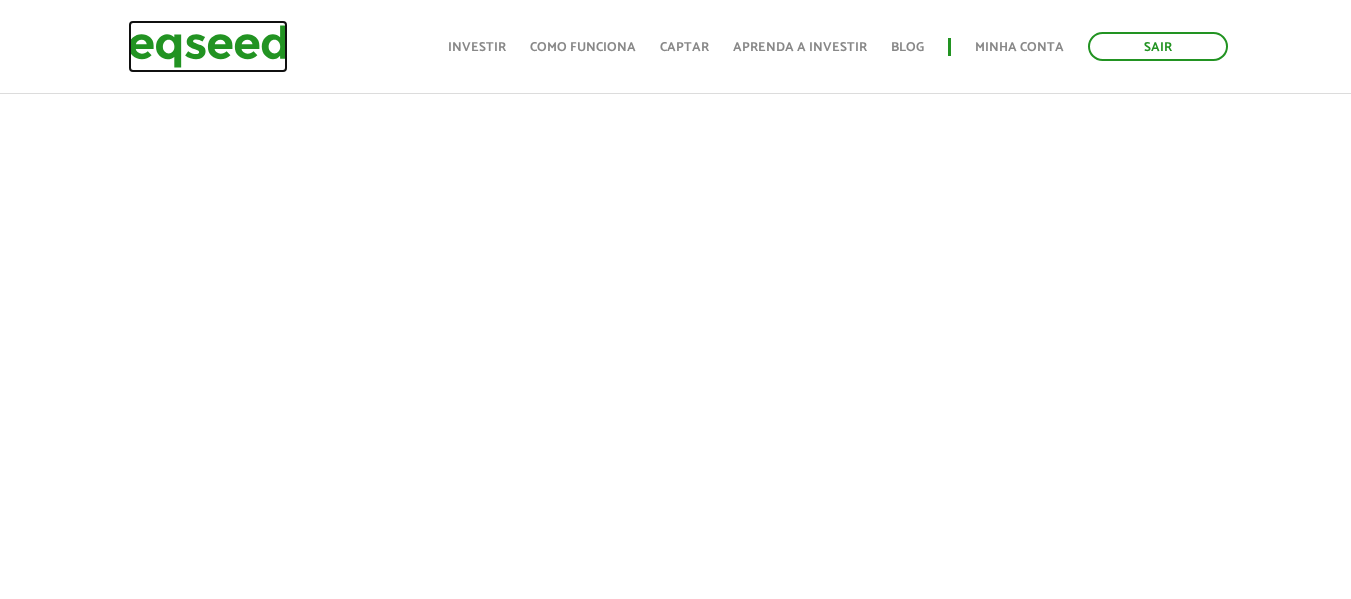 click at bounding box center [208, 46] 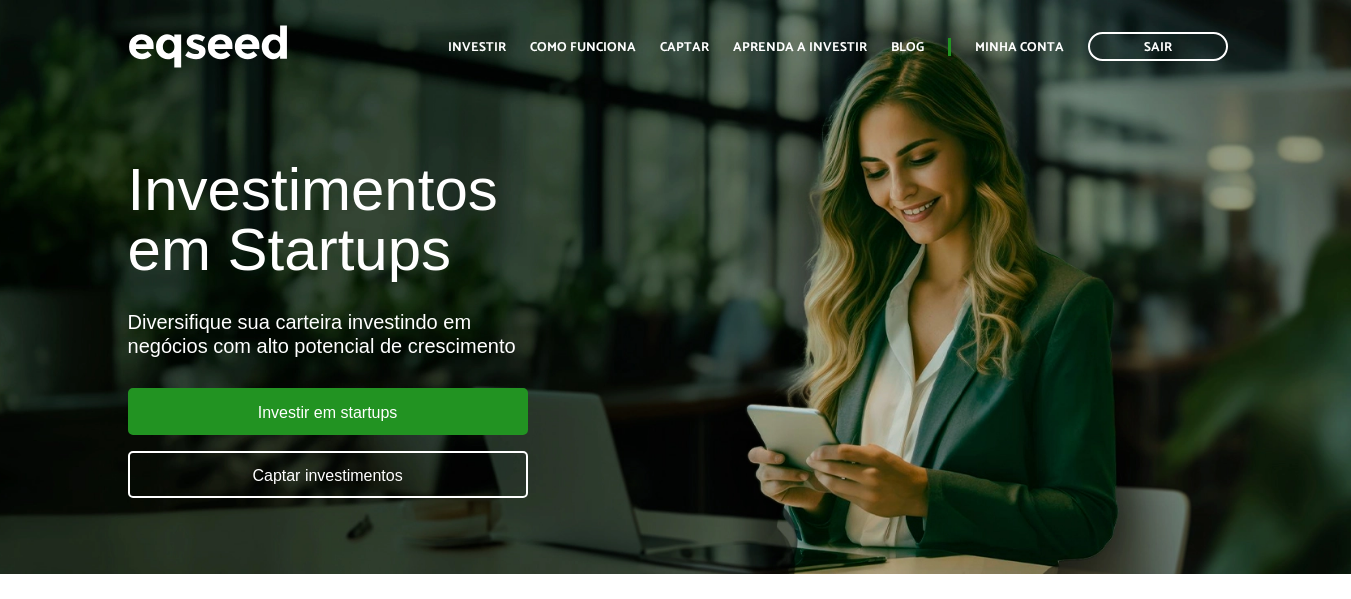 scroll, scrollTop: 0, scrollLeft: 0, axis: both 